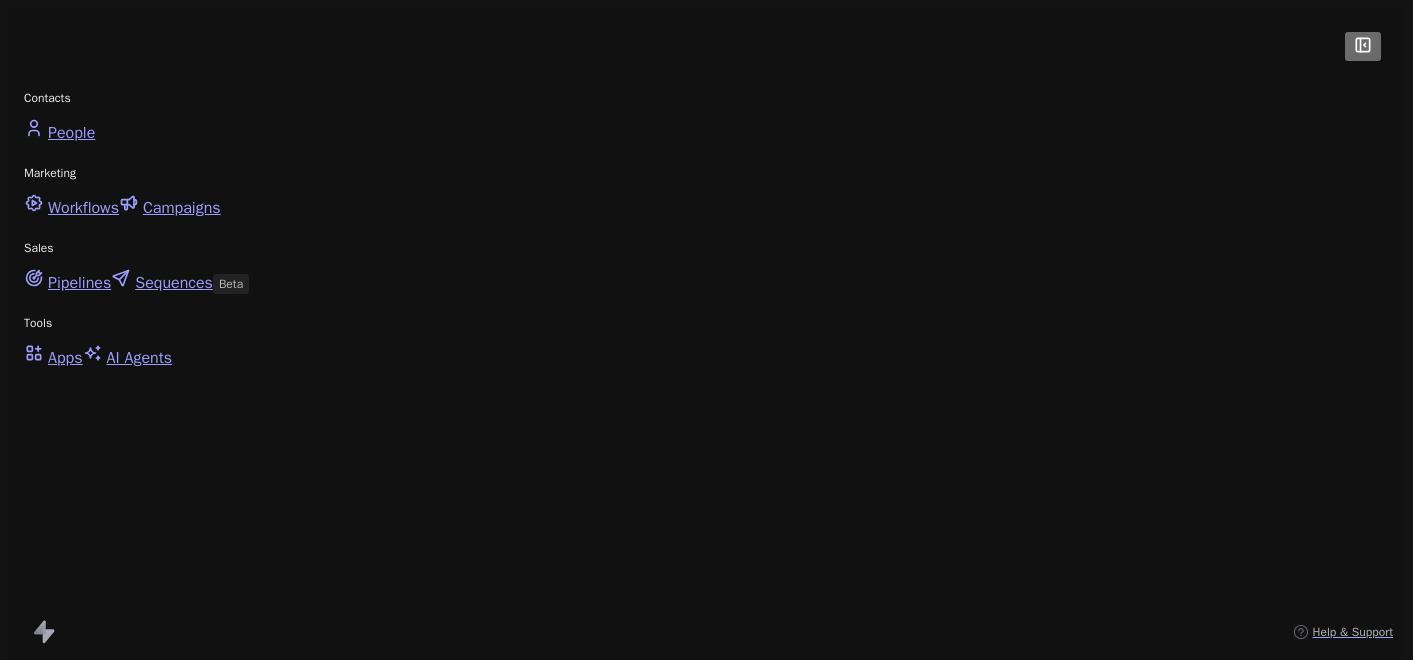 scroll, scrollTop: 0, scrollLeft: 0, axis: both 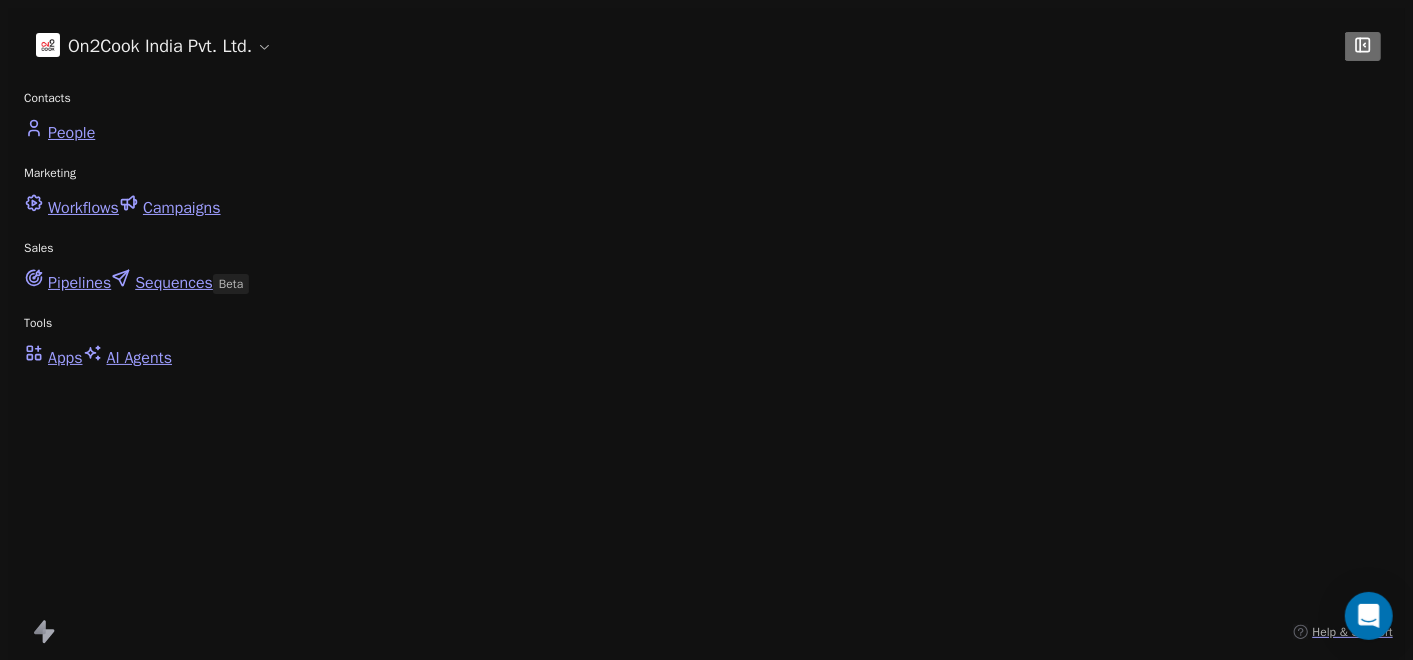 click on "Filter" at bounding box center (333, 762) 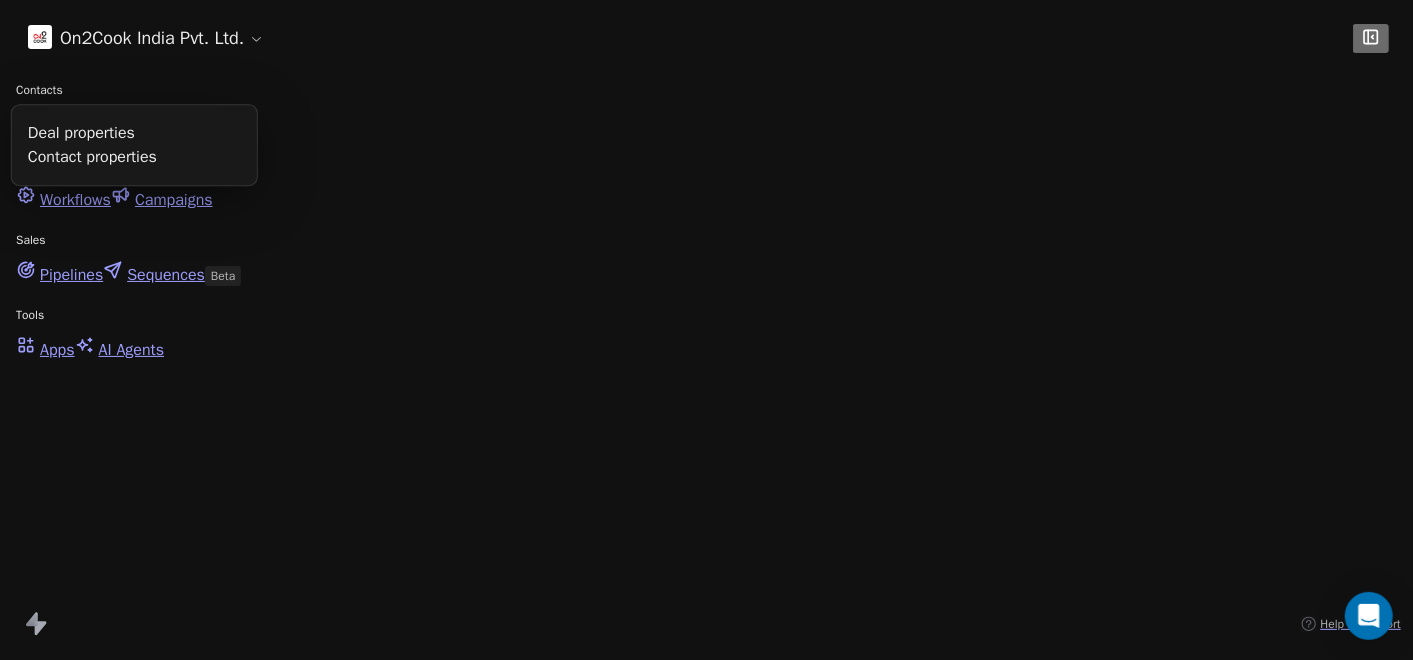 click on "Deal properties" at bounding box center [81, 133] 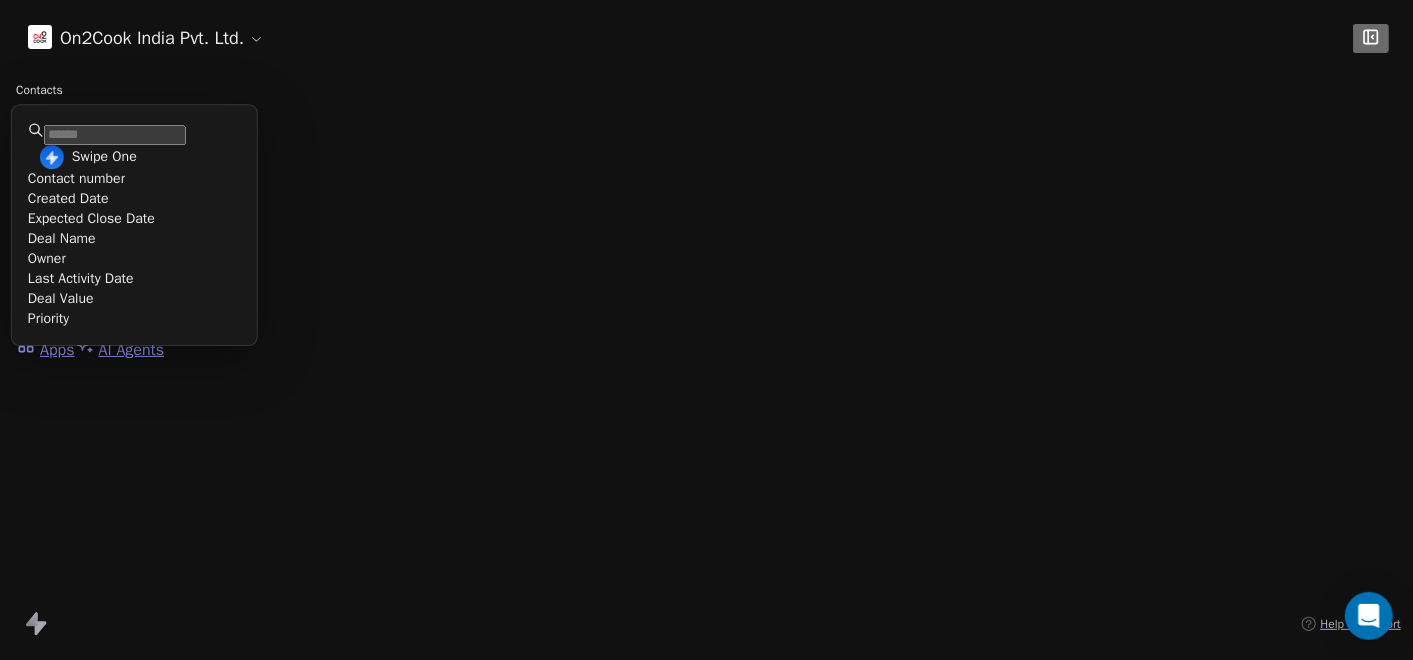 click on "Owner" at bounding box center (134, 259) 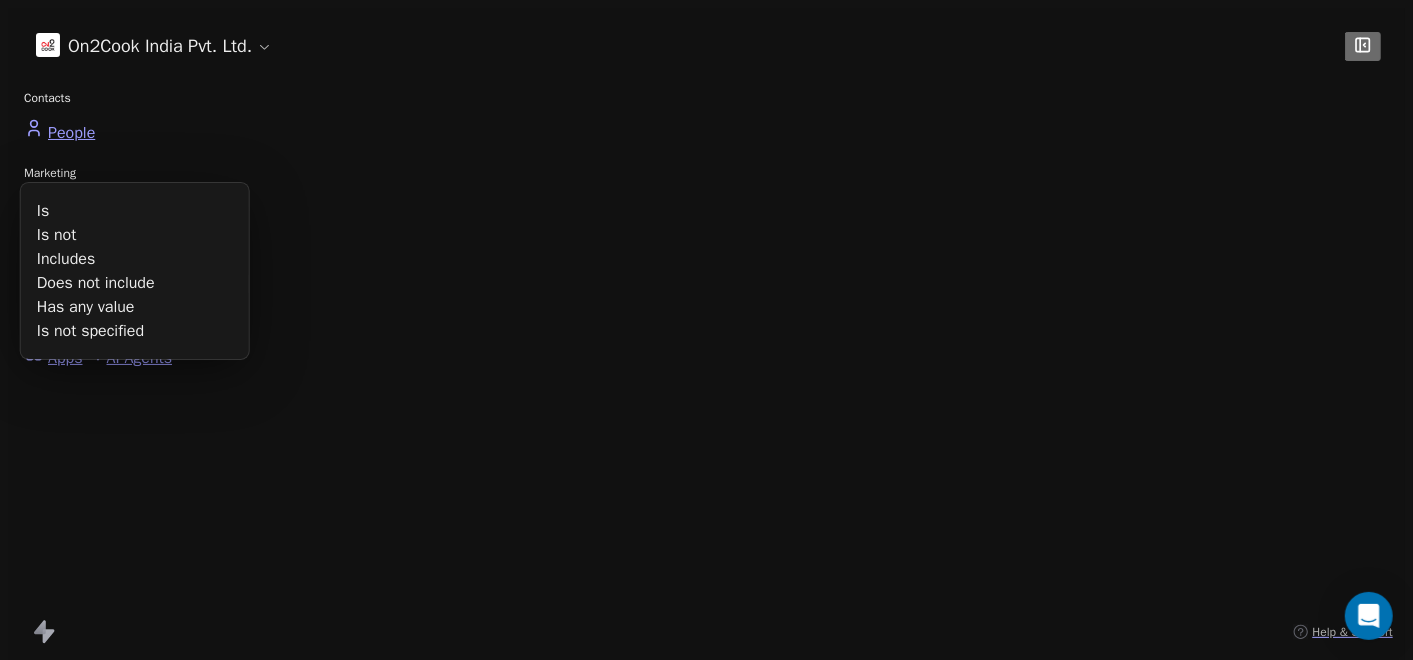 click on "Is" at bounding box center (135, 211) 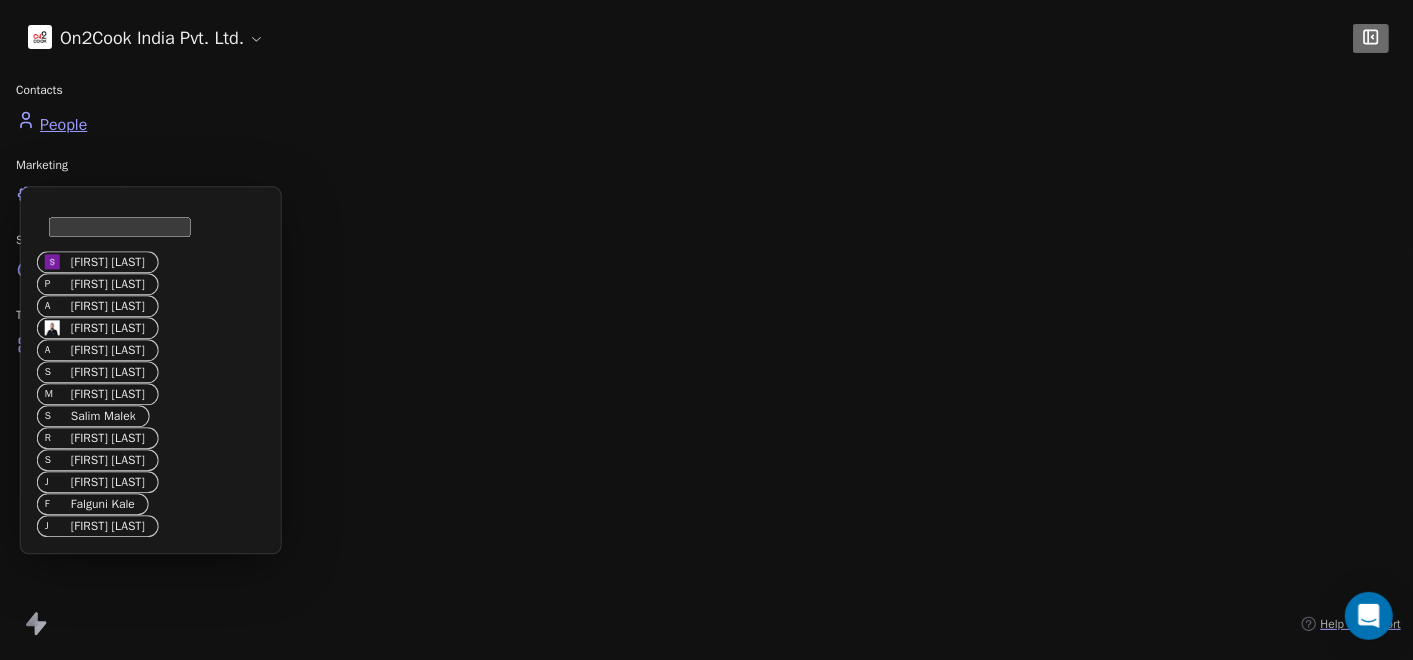 click on "On2Cook India Pvt. Ltd. Contacts People Marketing Workflows Campaigns Sales Pipelines Sequences Beta Tools Apps AI Agents Help & Support Pipelines New Pipeline Deals On2Cook Filter Filters Where property Owner Is Select Owner Add filter to this group Add another filter Clear all Edit View Sort: Deal Value New Lead 0 Qualified 0 In Discussion 0 Proposal 0 Negotiation 0 Won 0 Lost 0 To pick up a draggable item, press the space bar. While dragging, use the arrow keys to move the item. Press space again to drop the item in its new position, or press escape to cancel. sanandan sudhir P [FIRST] [LAST] A [FIRST] [LAST] [FIRST] [LAST] A [FIRST] [LAST] S [FIRST] [LAST] M [FIRST] [LAST] S [FIRST] [LAST] R [FIRST] [LAST] S [FIRST] [LAST] J [FIRST] [LAST] F [FIRST] [LAST] J [FIRST] [LAST]" at bounding box center (706, 991) 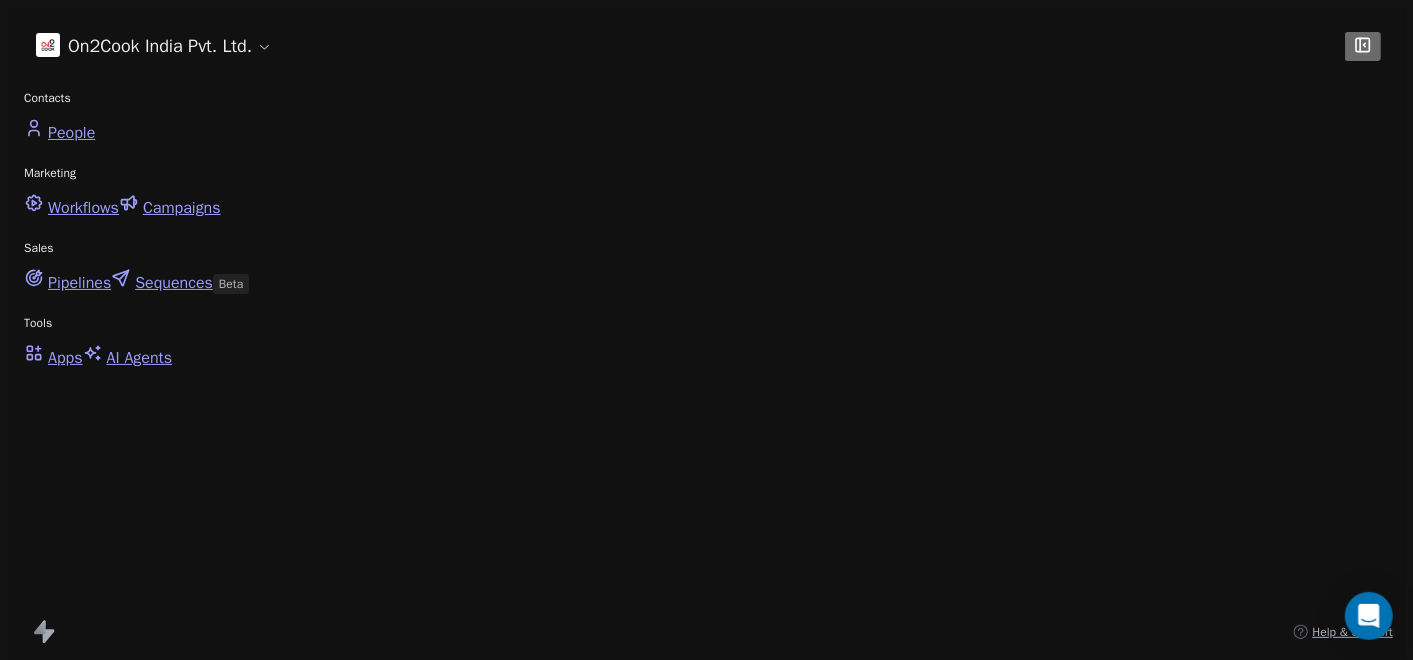click on "Pipelines New Pipeline 75 Deals On2Cook Filter (1) Filters Where property Owner Is A [FIRST] [LAST] Add filter to this group Add another filter Clear all Edit View Sort: Deal Value" at bounding box center (706, 1037) 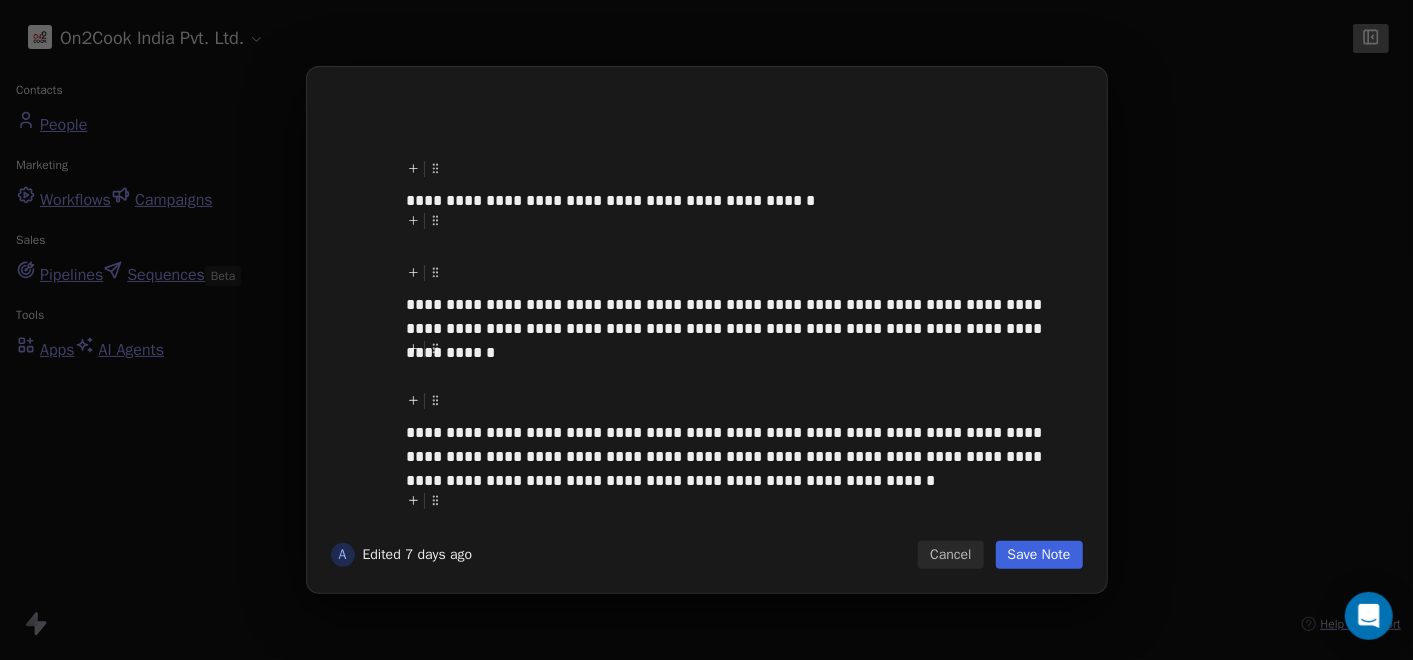 click on "**********" at bounding box center (740, 317) 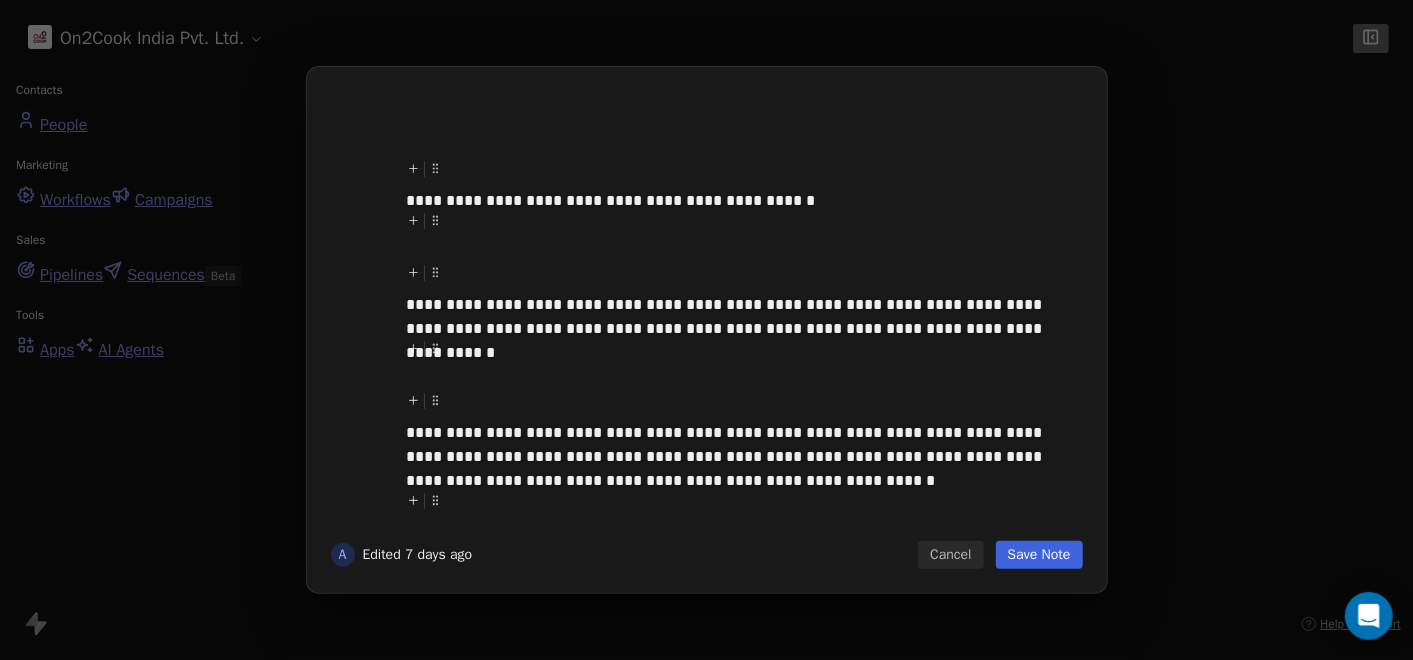 click on "**********" at bounding box center (740, 201) 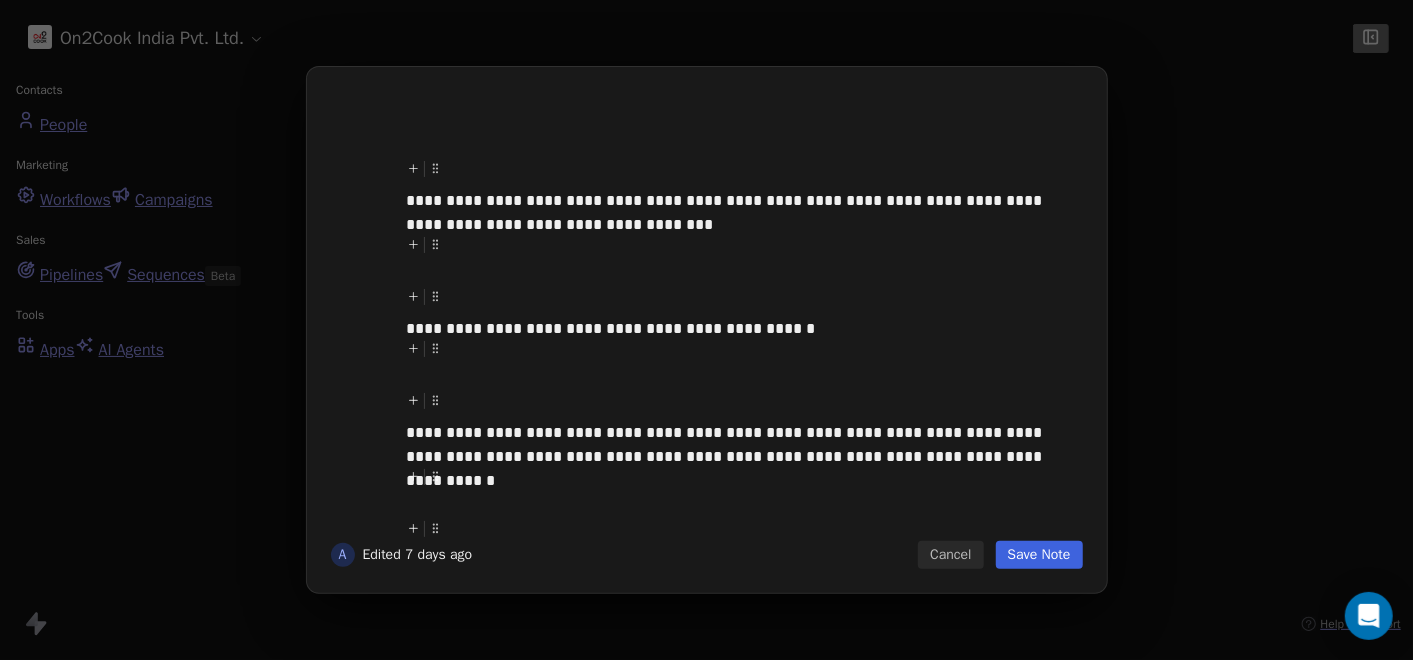 click on "Save Note" at bounding box center (1039, 555) 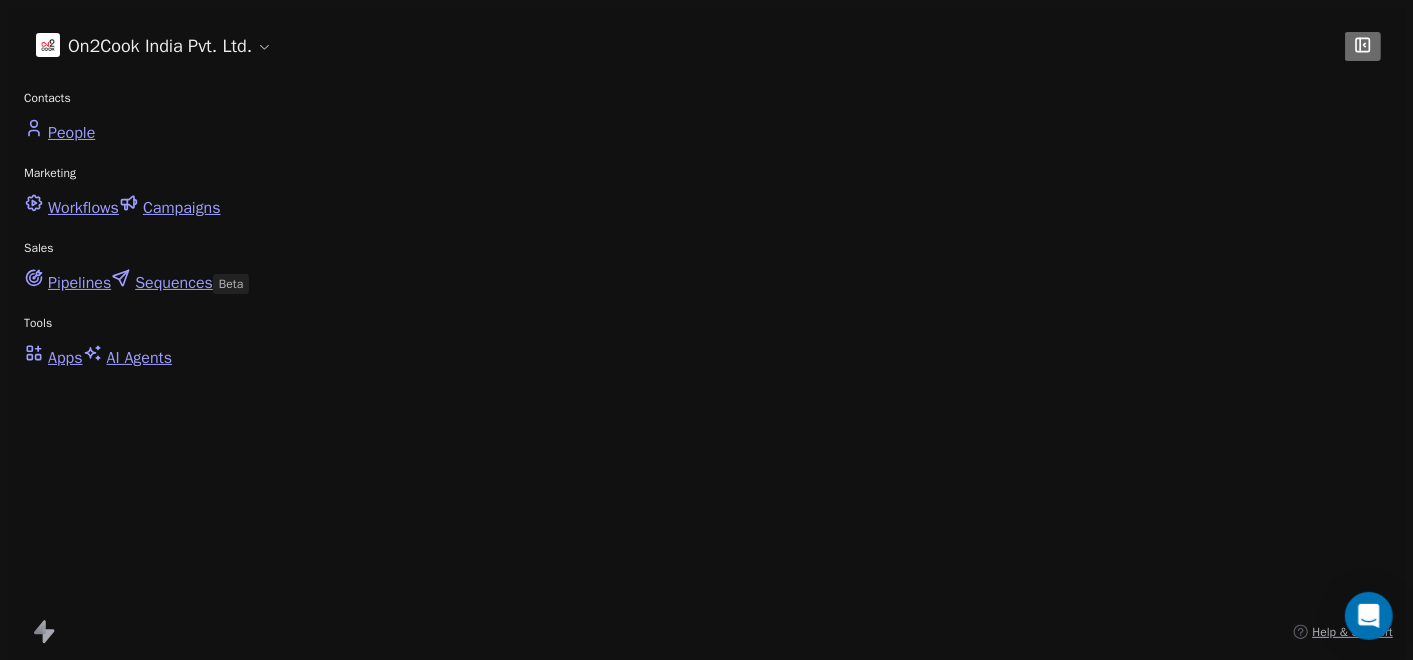 click at bounding box center (44, 2016) 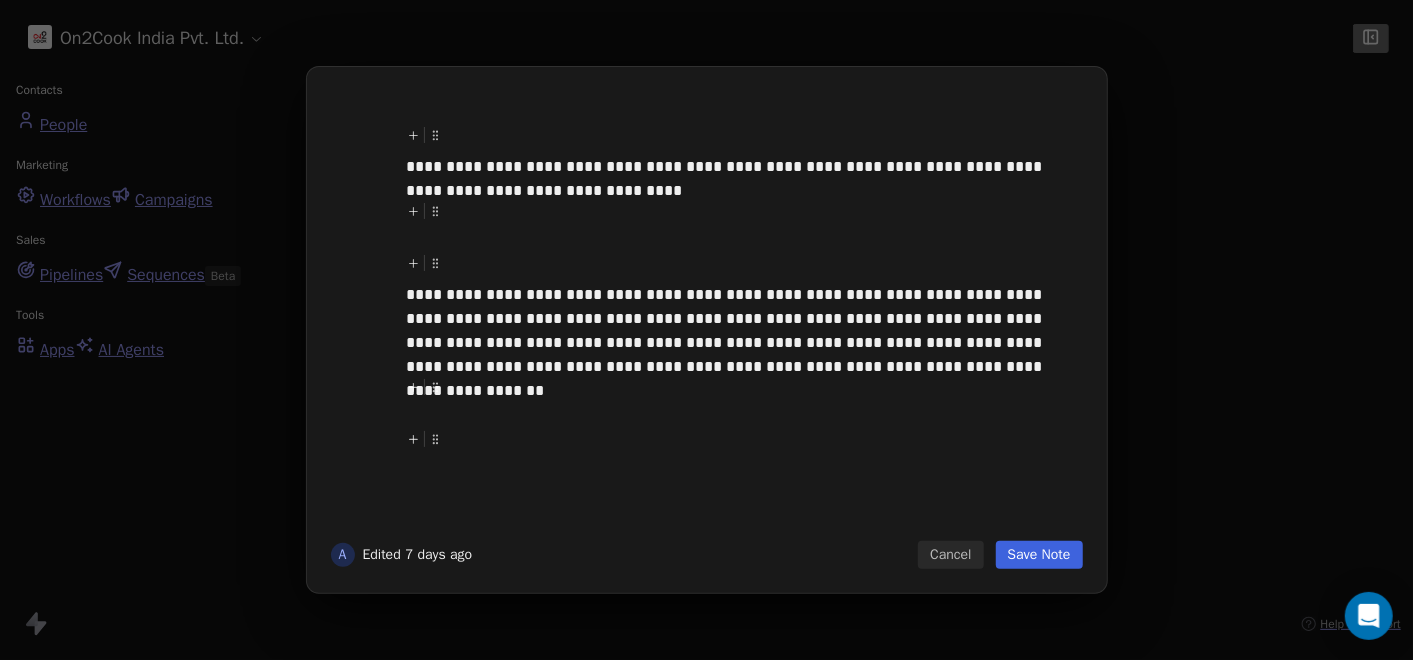 click on "Cancel" at bounding box center [950, 555] 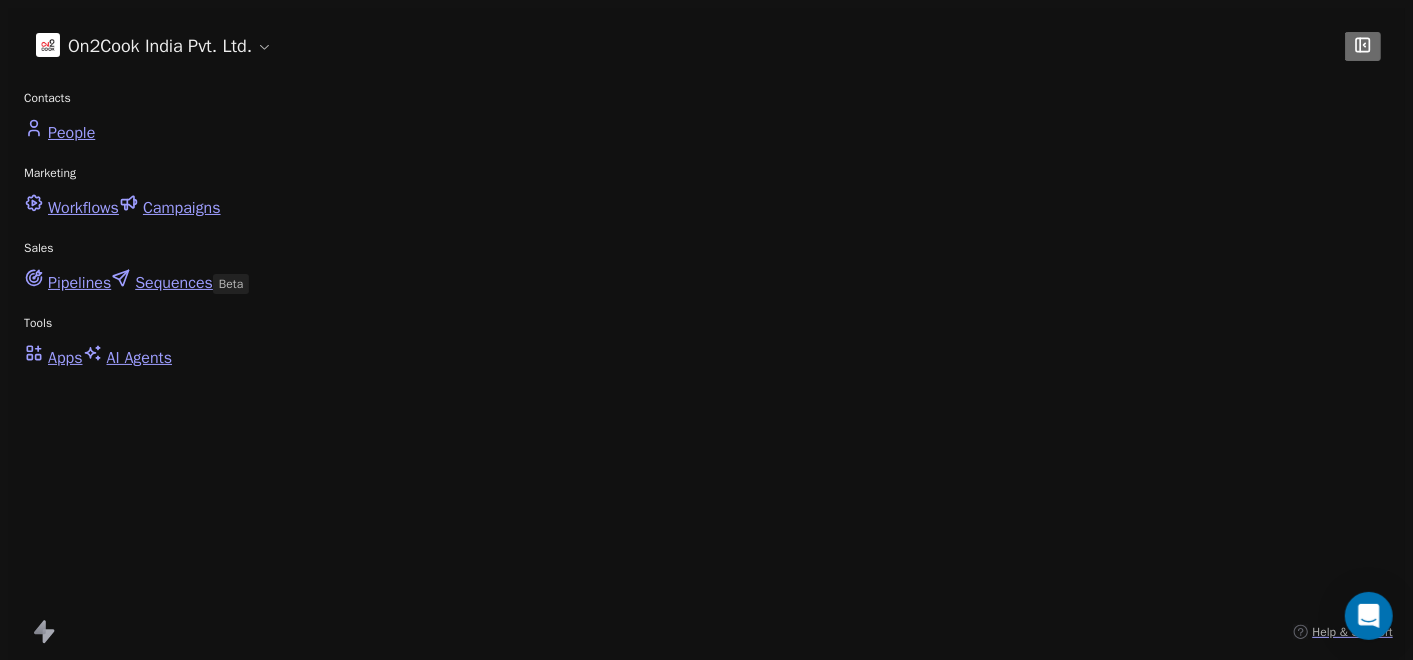 click at bounding box center [844, 2363] 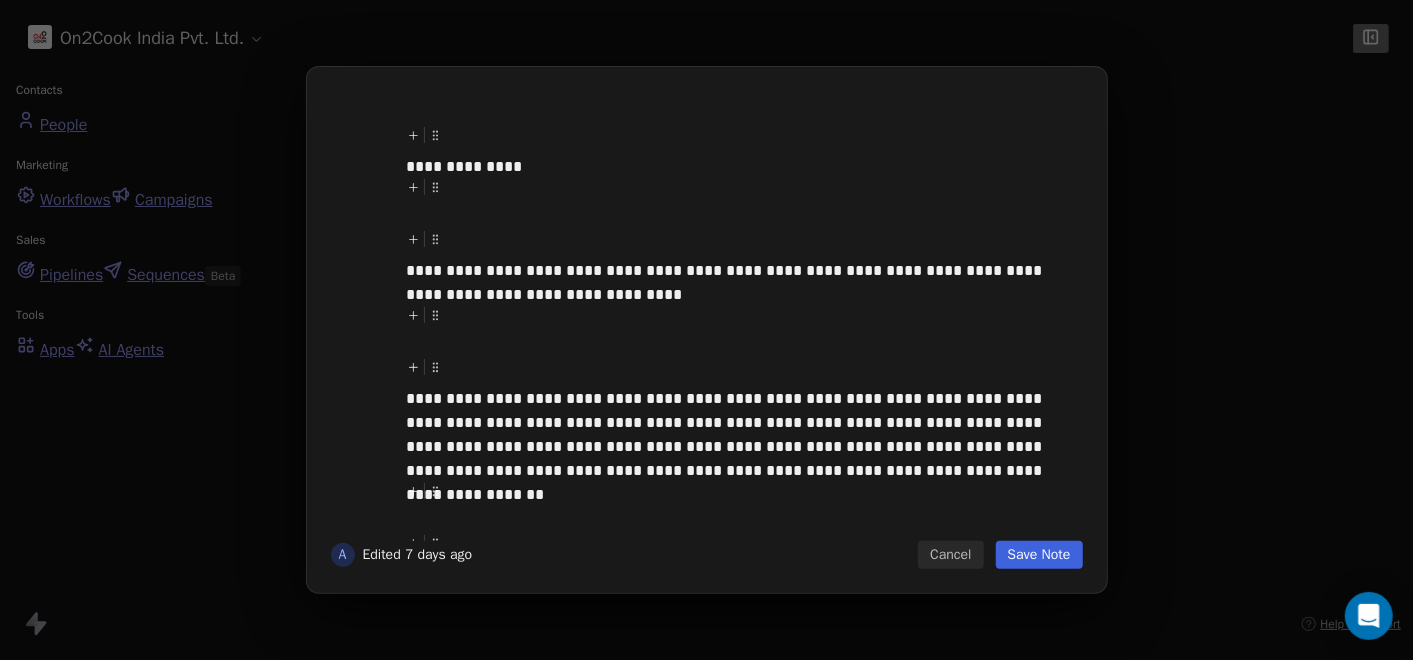 click on "Save Note" at bounding box center [1039, 555] 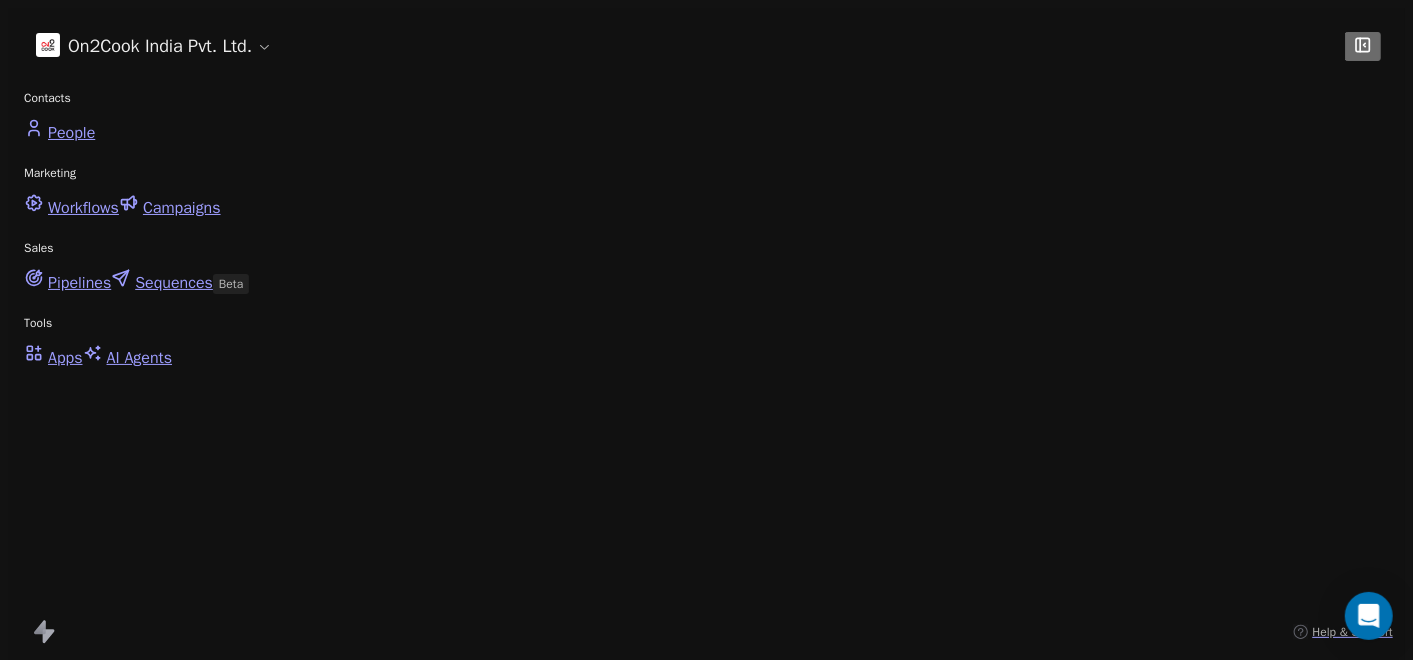 click on "Back" at bounding box center (61, 2016) 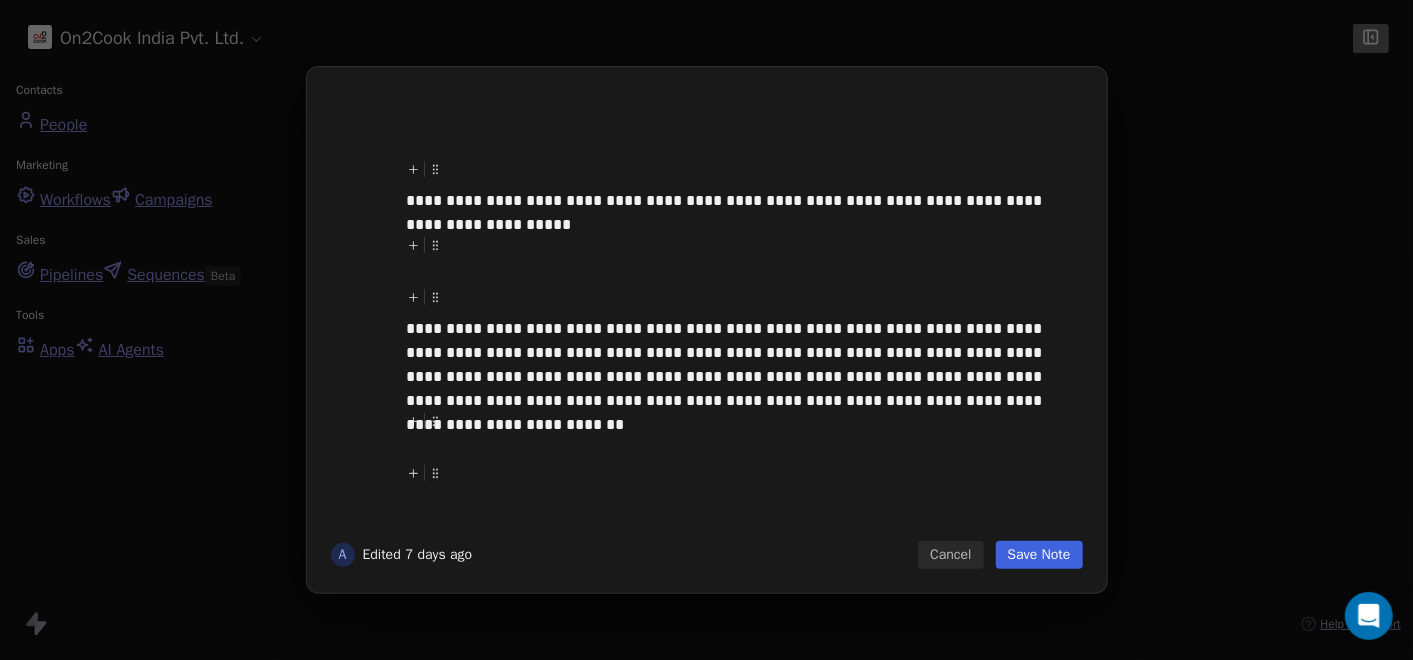 click on "Cancel" at bounding box center [950, 555] 